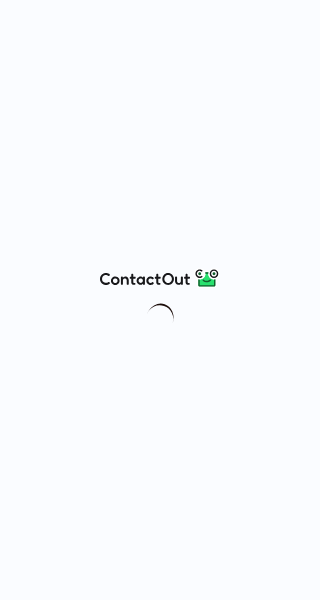 scroll, scrollTop: 0, scrollLeft: 0, axis: both 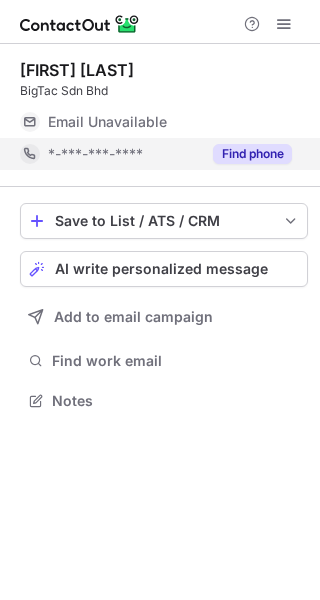 click on "Find phone" at bounding box center [252, 154] 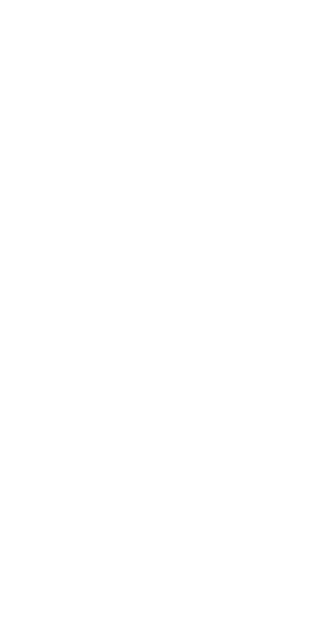 scroll, scrollTop: 0, scrollLeft: 0, axis: both 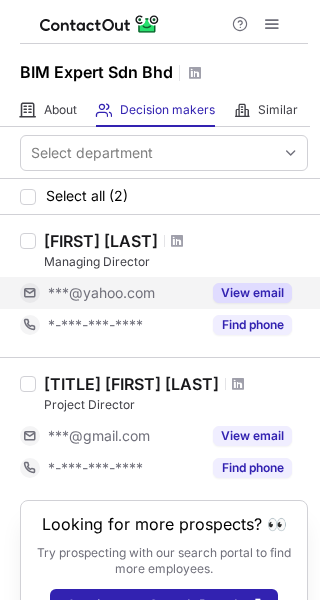 click on "View email" at bounding box center [252, 293] 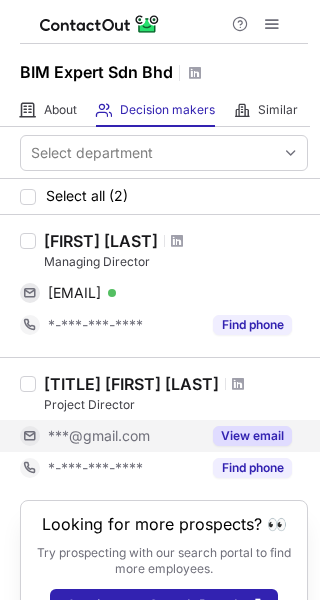 scroll, scrollTop: 51, scrollLeft: 0, axis: vertical 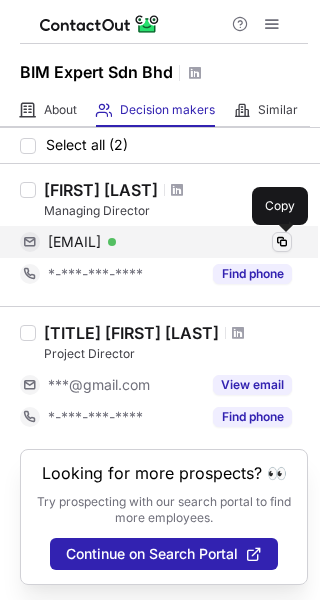 click at bounding box center (282, 242) 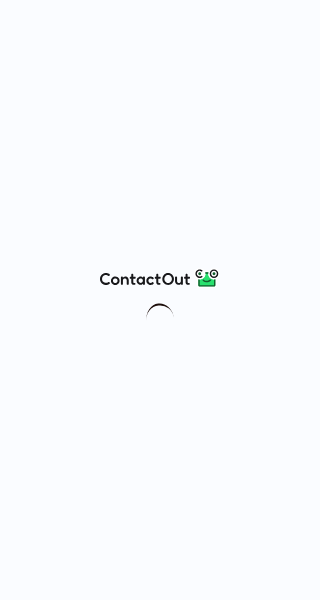 scroll, scrollTop: 0, scrollLeft: 0, axis: both 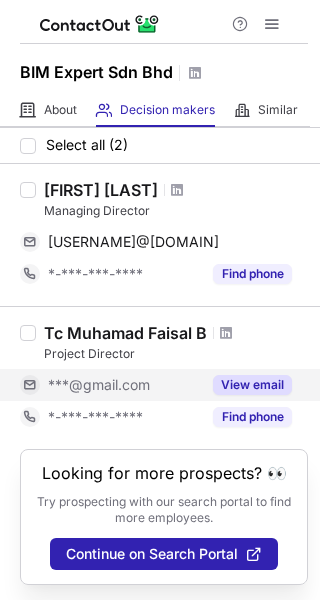 click on "View email" at bounding box center (252, 385) 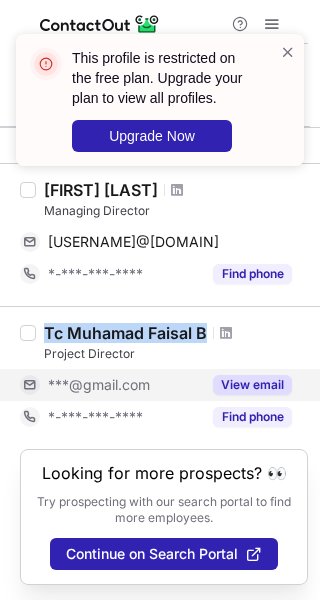 drag, startPoint x: 43, startPoint y: 337, endPoint x: 202, endPoint y: 327, distance: 159.31415 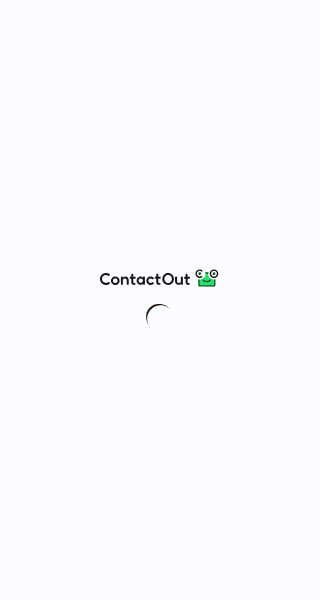 scroll, scrollTop: 0, scrollLeft: 0, axis: both 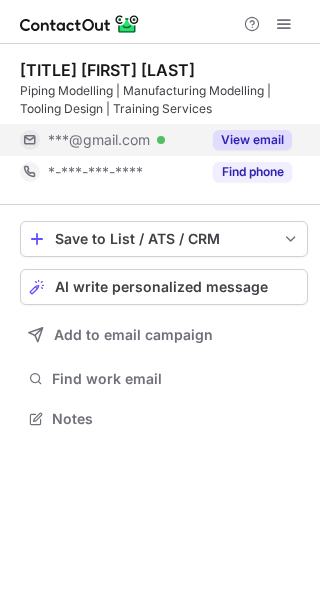 click on "View email" at bounding box center [252, 140] 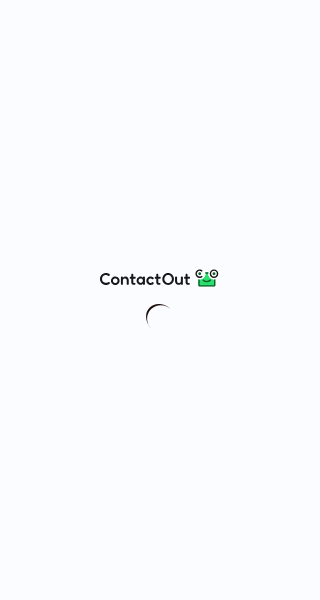 scroll, scrollTop: 0, scrollLeft: 0, axis: both 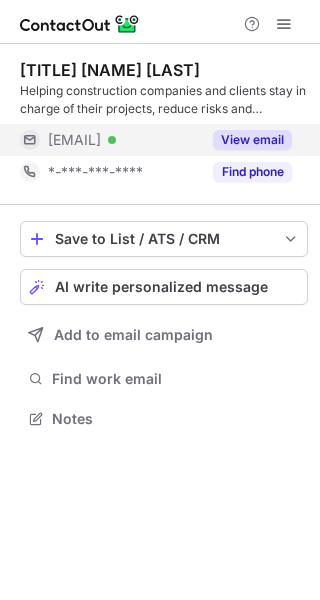 click on "View email" at bounding box center [252, 140] 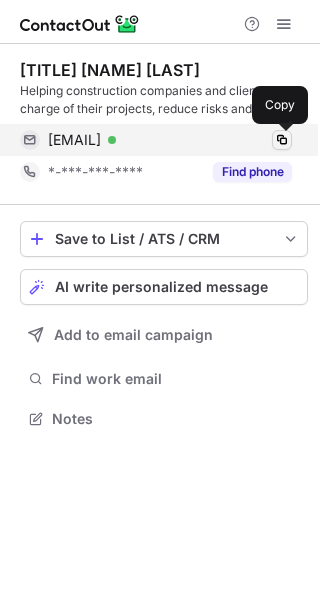 click at bounding box center [282, 140] 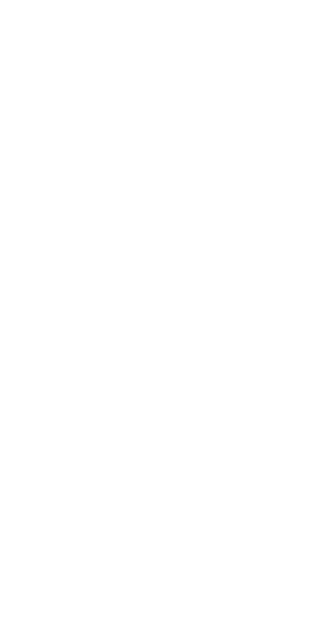scroll, scrollTop: 0, scrollLeft: 0, axis: both 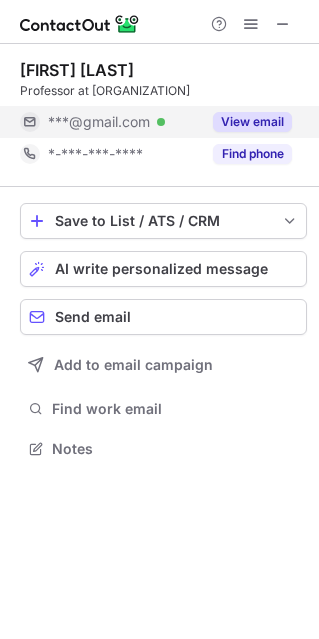 click on "View email" at bounding box center (252, 122) 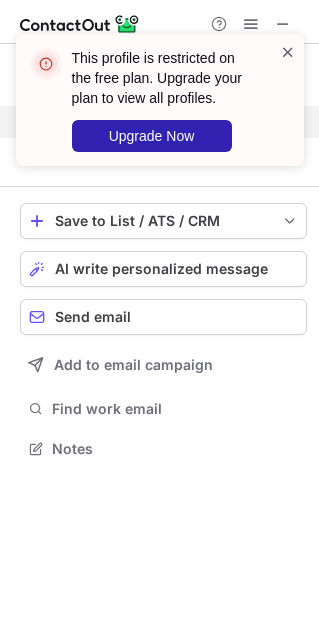 click at bounding box center (288, 52) 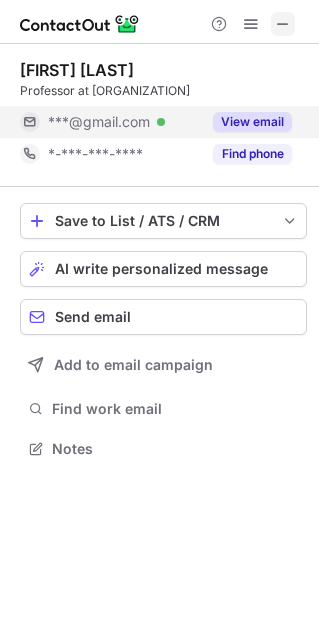 click at bounding box center [283, 24] 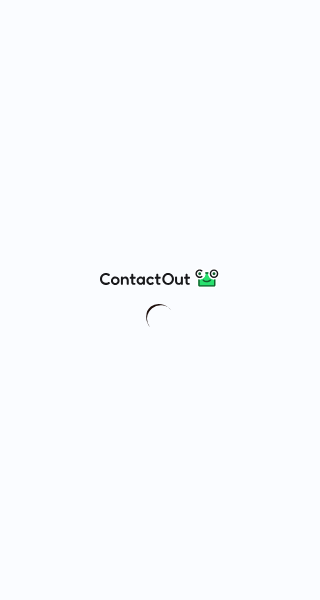 scroll, scrollTop: 0, scrollLeft: 0, axis: both 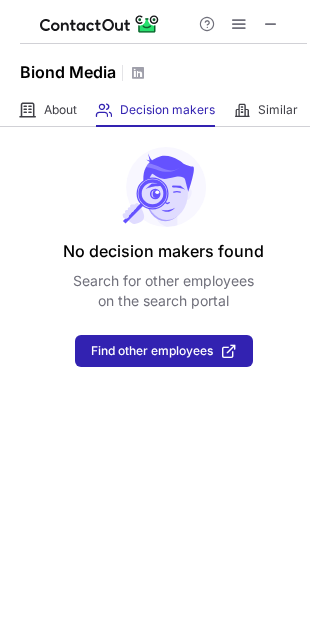 click on "No decision makers found Search for other employees   on the search portal Find other employees" at bounding box center (159, 247) 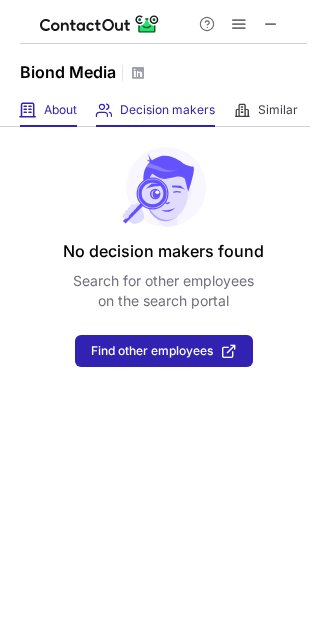 click on "About About Company" at bounding box center [48, 110] 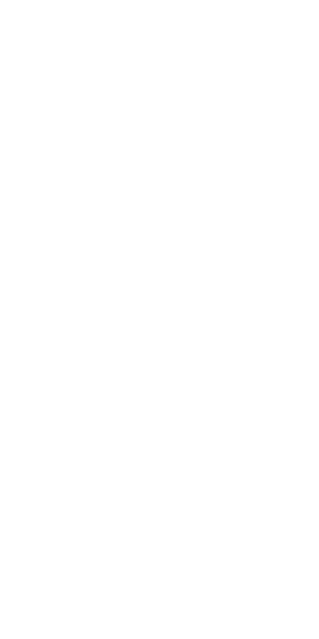 scroll, scrollTop: 0, scrollLeft: 0, axis: both 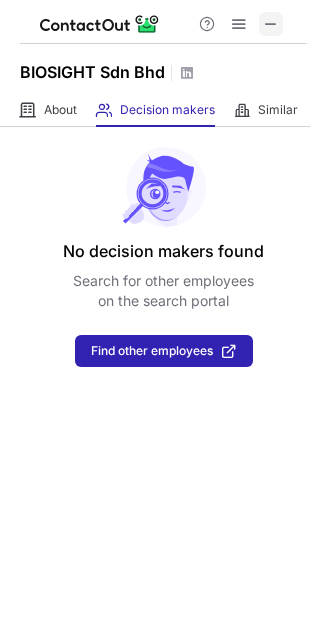click at bounding box center (271, 24) 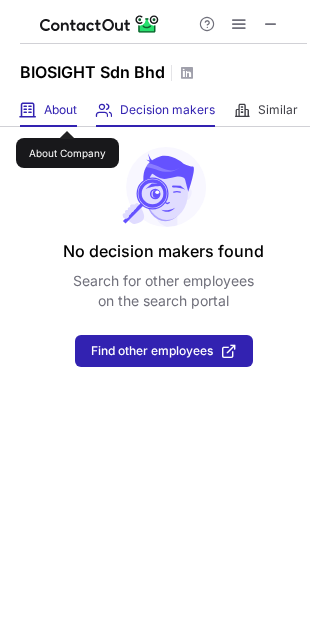 click on "About" at bounding box center [60, 110] 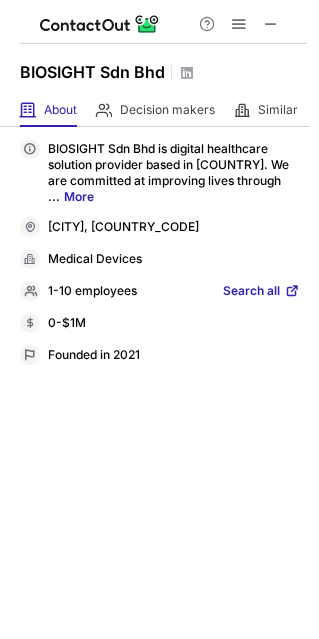 click at bounding box center [239, 24] 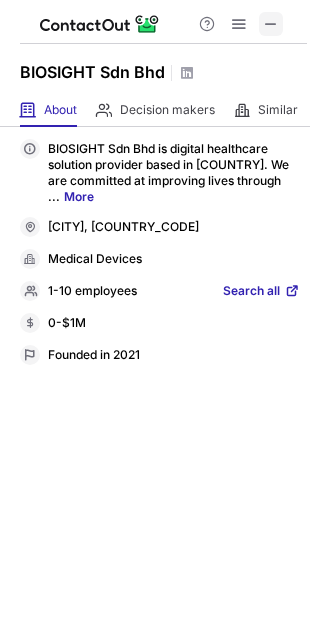 click at bounding box center (271, 24) 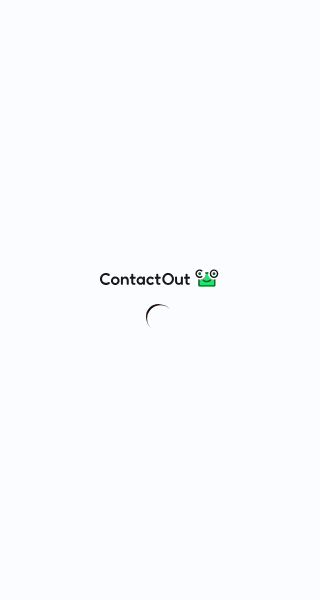 scroll, scrollTop: 0, scrollLeft: 0, axis: both 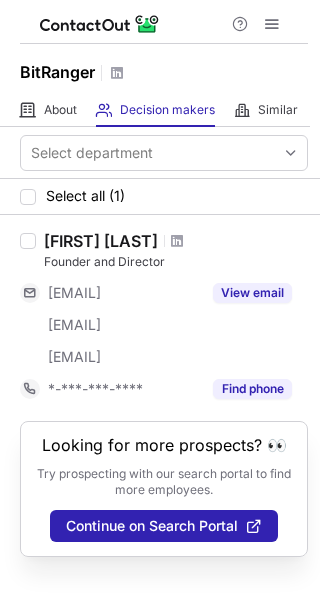 drag, startPoint x: 40, startPoint y: 235, endPoint x: 188, endPoint y: 237, distance: 148.01352 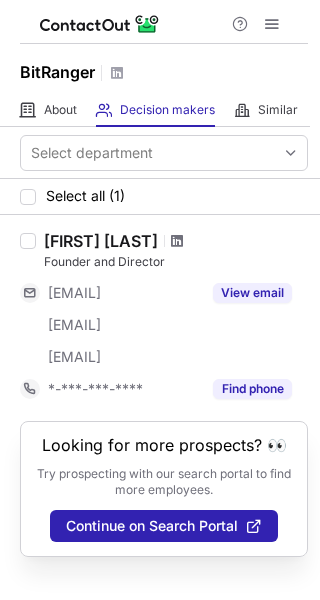 click at bounding box center (177, 241) 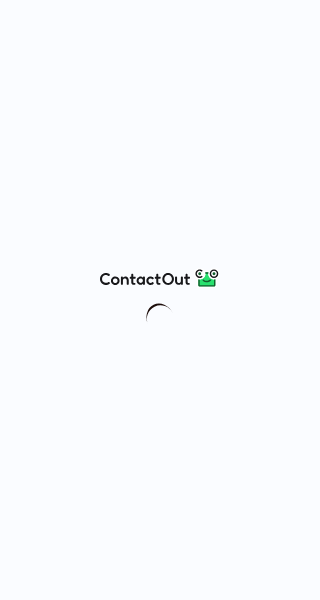 scroll, scrollTop: 0, scrollLeft: 0, axis: both 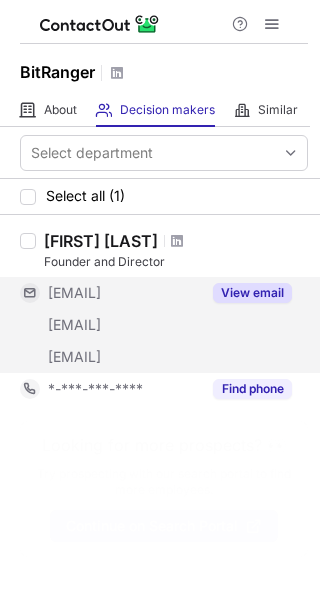 click on "View email" at bounding box center (252, 293) 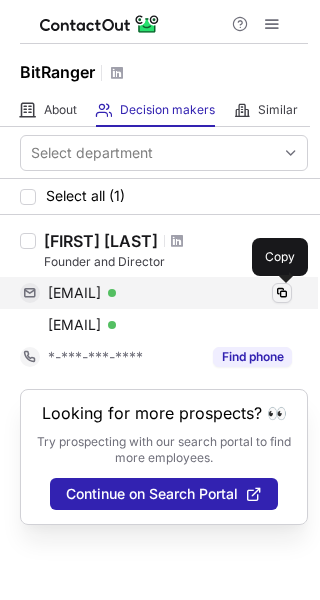click at bounding box center (282, 293) 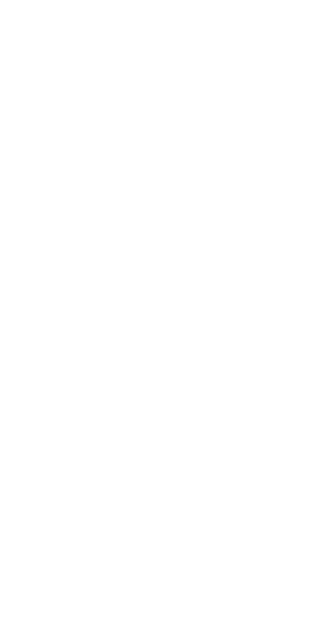 scroll, scrollTop: 0, scrollLeft: 0, axis: both 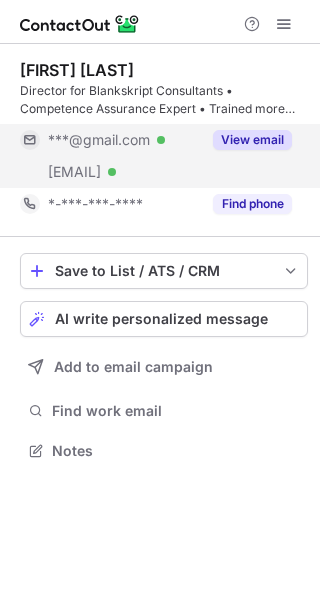 click on "View email" at bounding box center (252, 140) 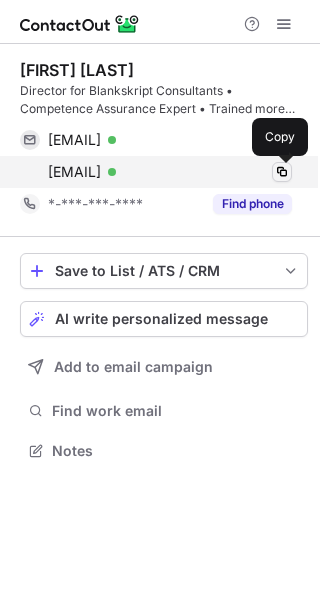 click at bounding box center (282, 172) 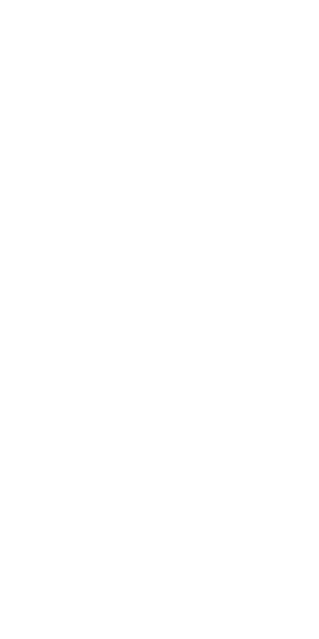 scroll, scrollTop: 0, scrollLeft: 0, axis: both 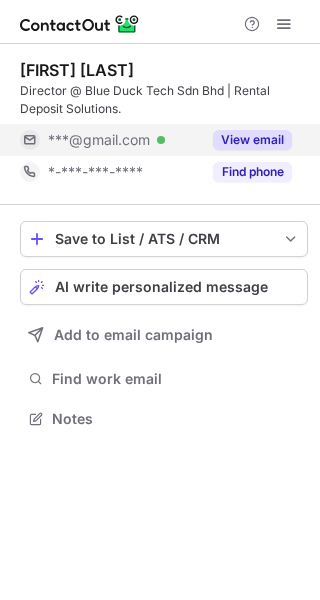 click on "View email" at bounding box center (246, 140) 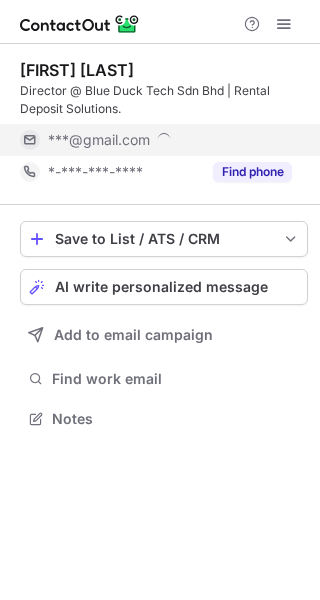scroll, scrollTop: 10, scrollLeft: 10, axis: both 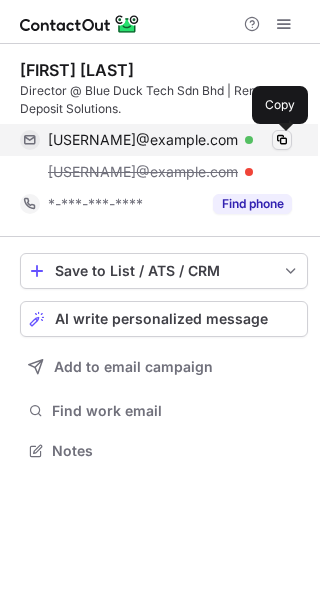 click at bounding box center (282, 140) 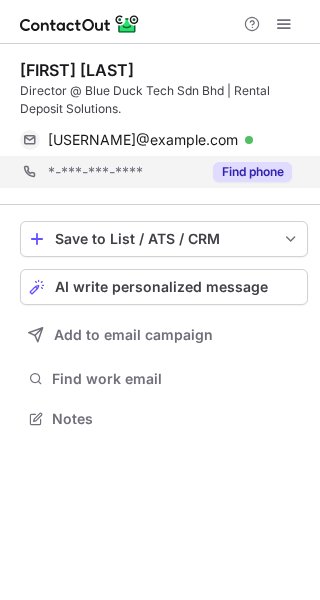 scroll, scrollTop: 404, scrollLeft: 320, axis: both 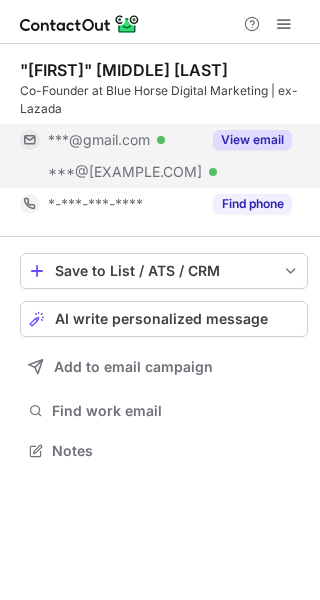 click on "View email" at bounding box center (252, 140) 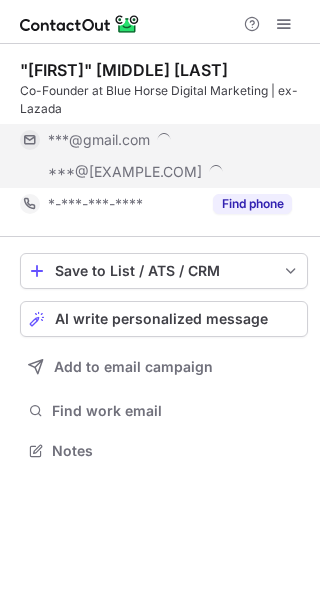 scroll, scrollTop: 10, scrollLeft: 10, axis: both 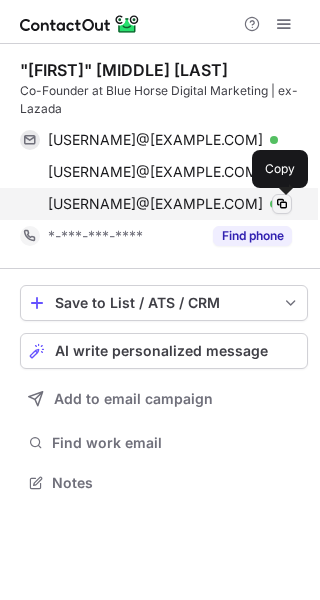 click at bounding box center [282, 204] 